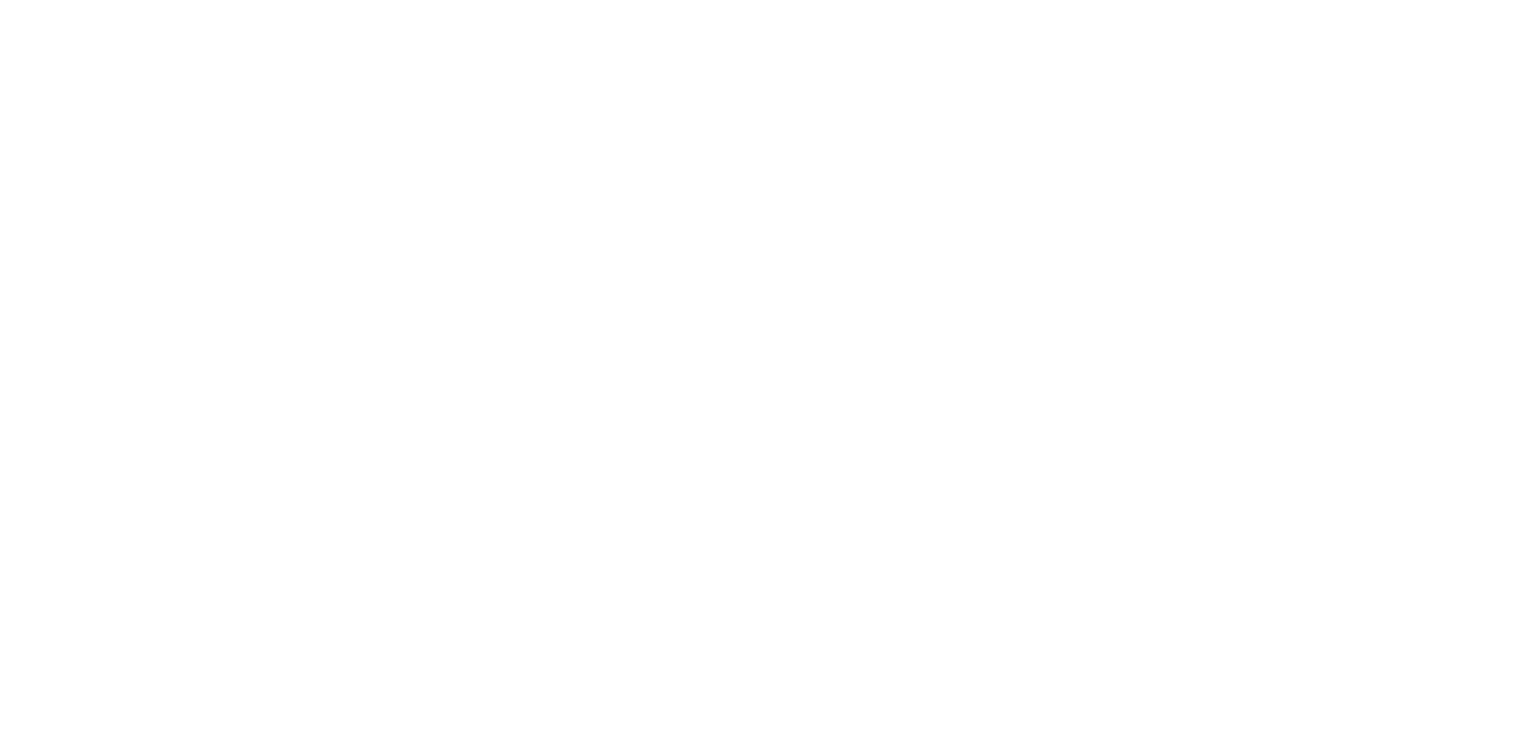 scroll, scrollTop: 0, scrollLeft: 0, axis: both 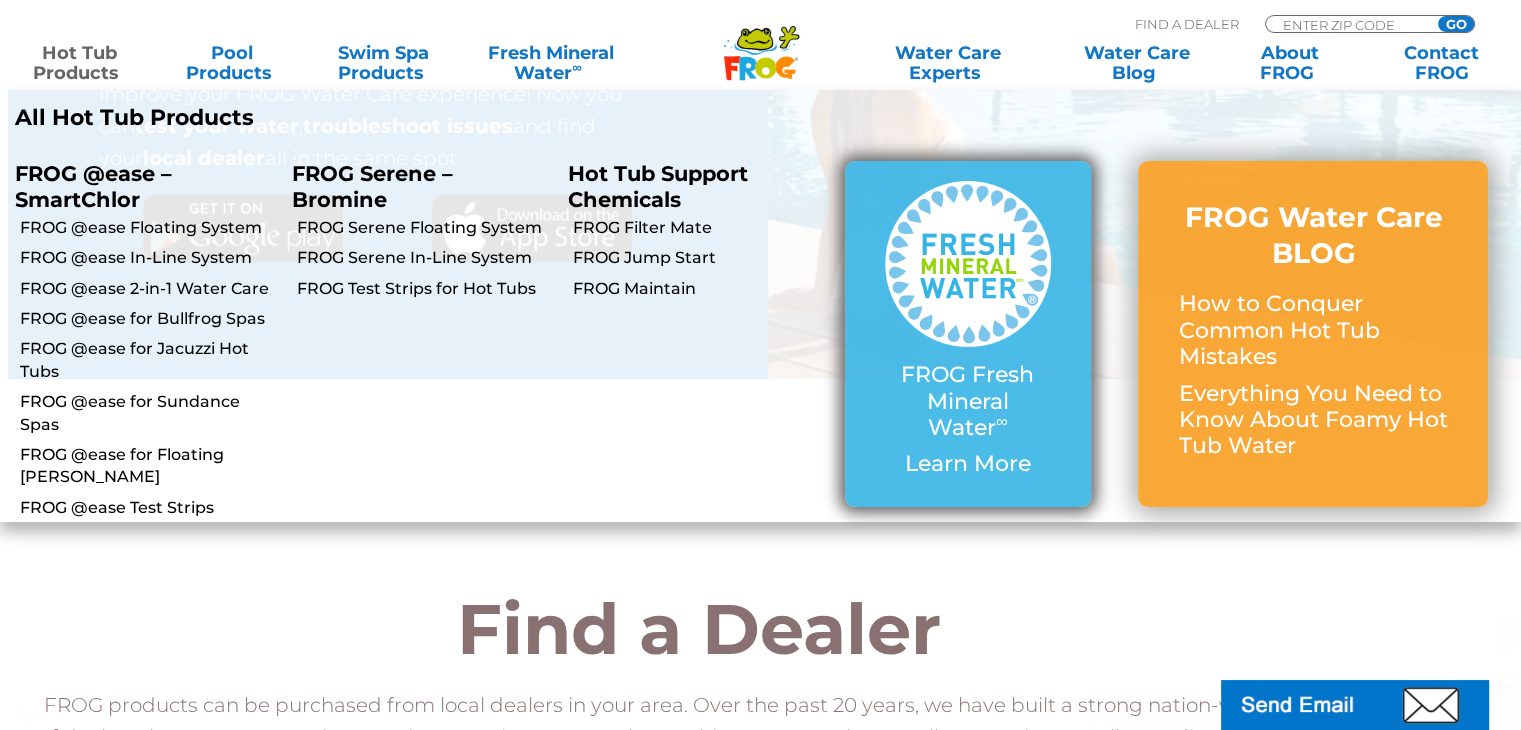 click on "FROG Fresh Mineral Water ∞" at bounding box center (968, 401) 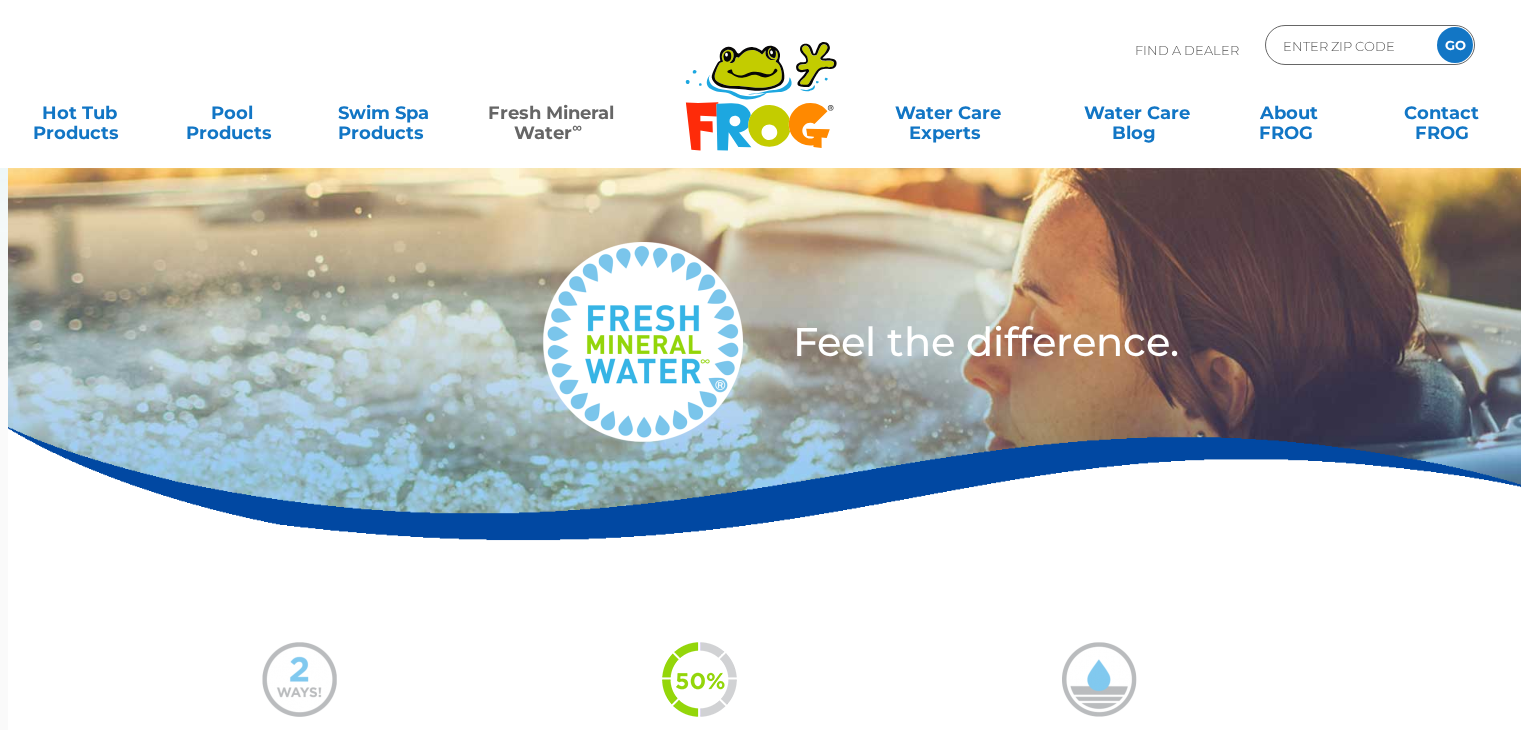 scroll, scrollTop: 0, scrollLeft: 0, axis: both 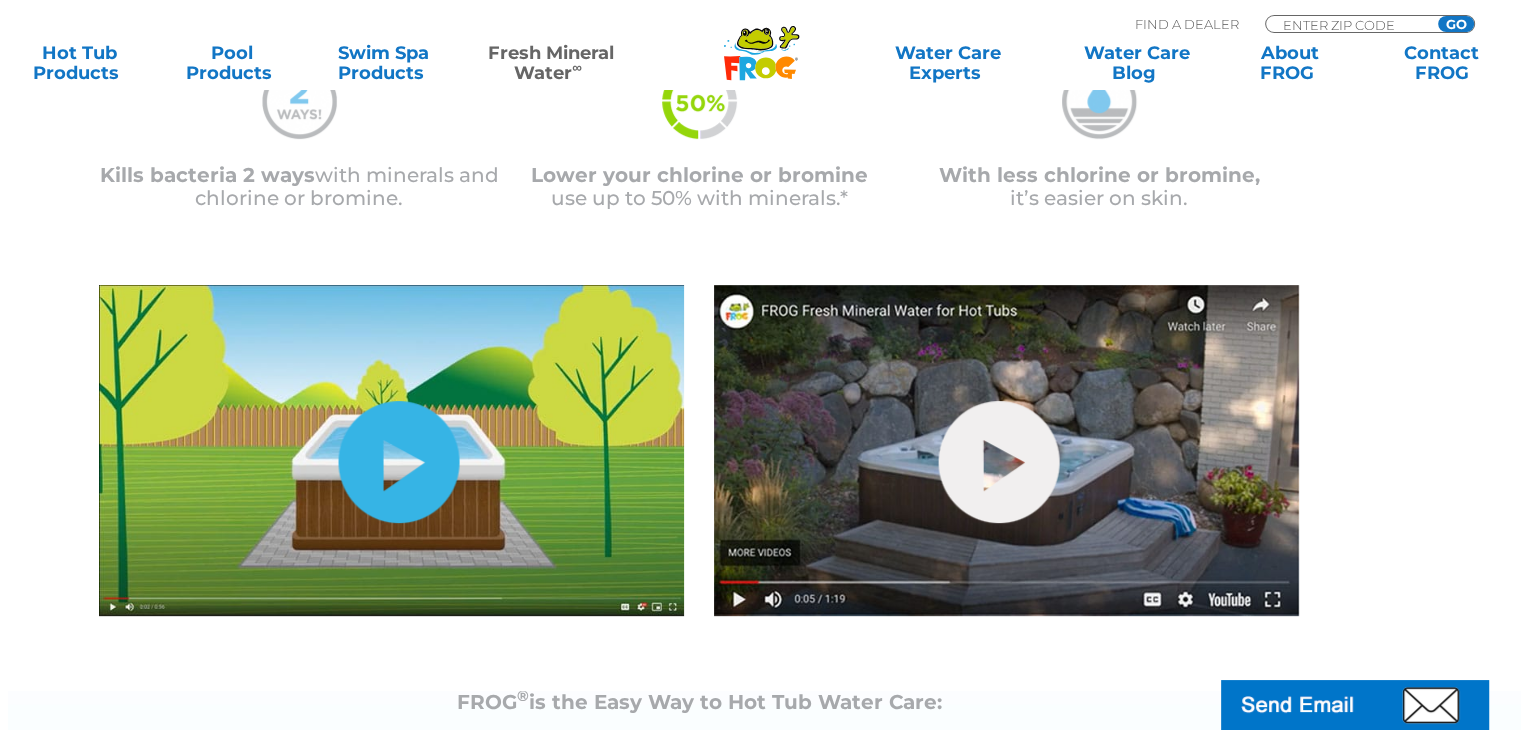 click on "hide-me" at bounding box center (399, 462) 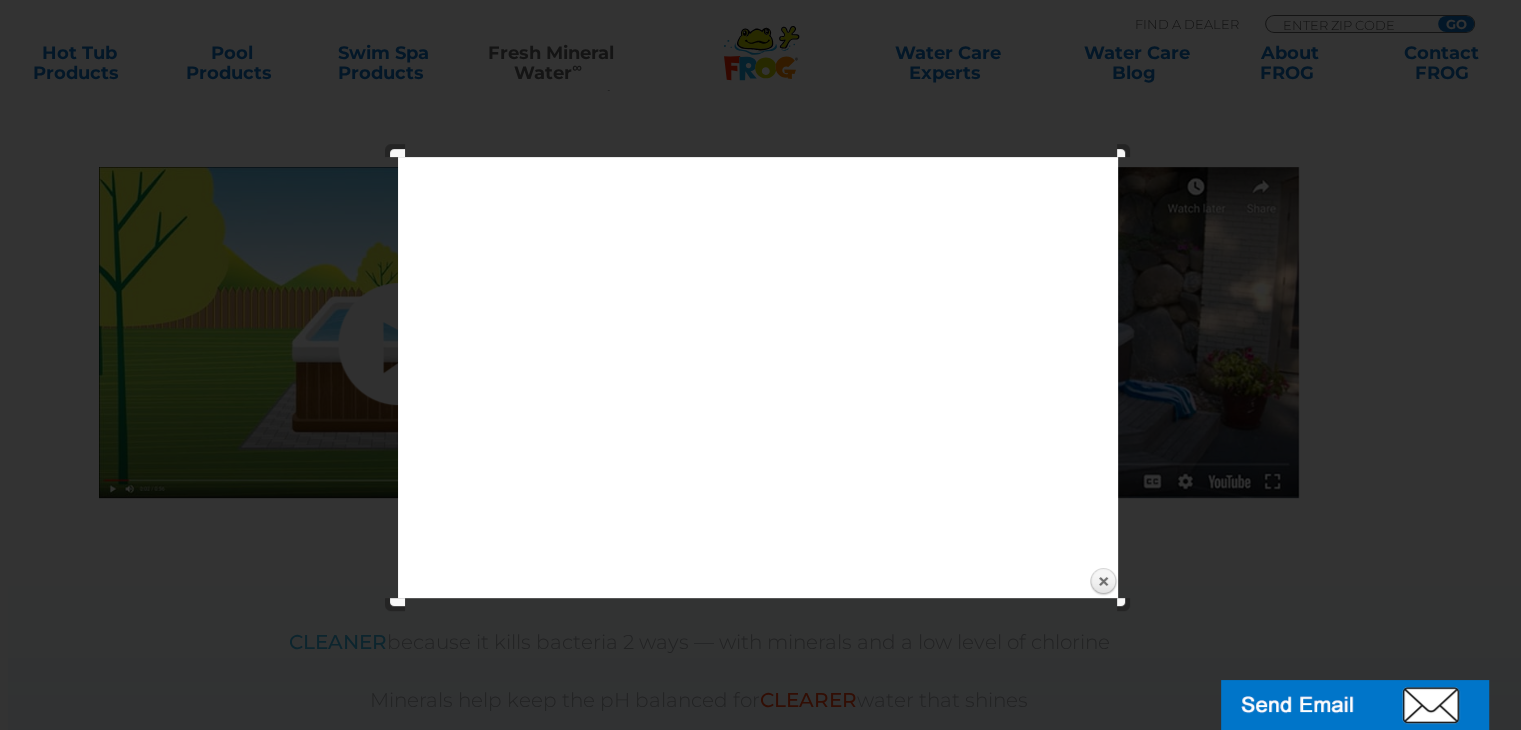 scroll, scrollTop: 697, scrollLeft: 0, axis: vertical 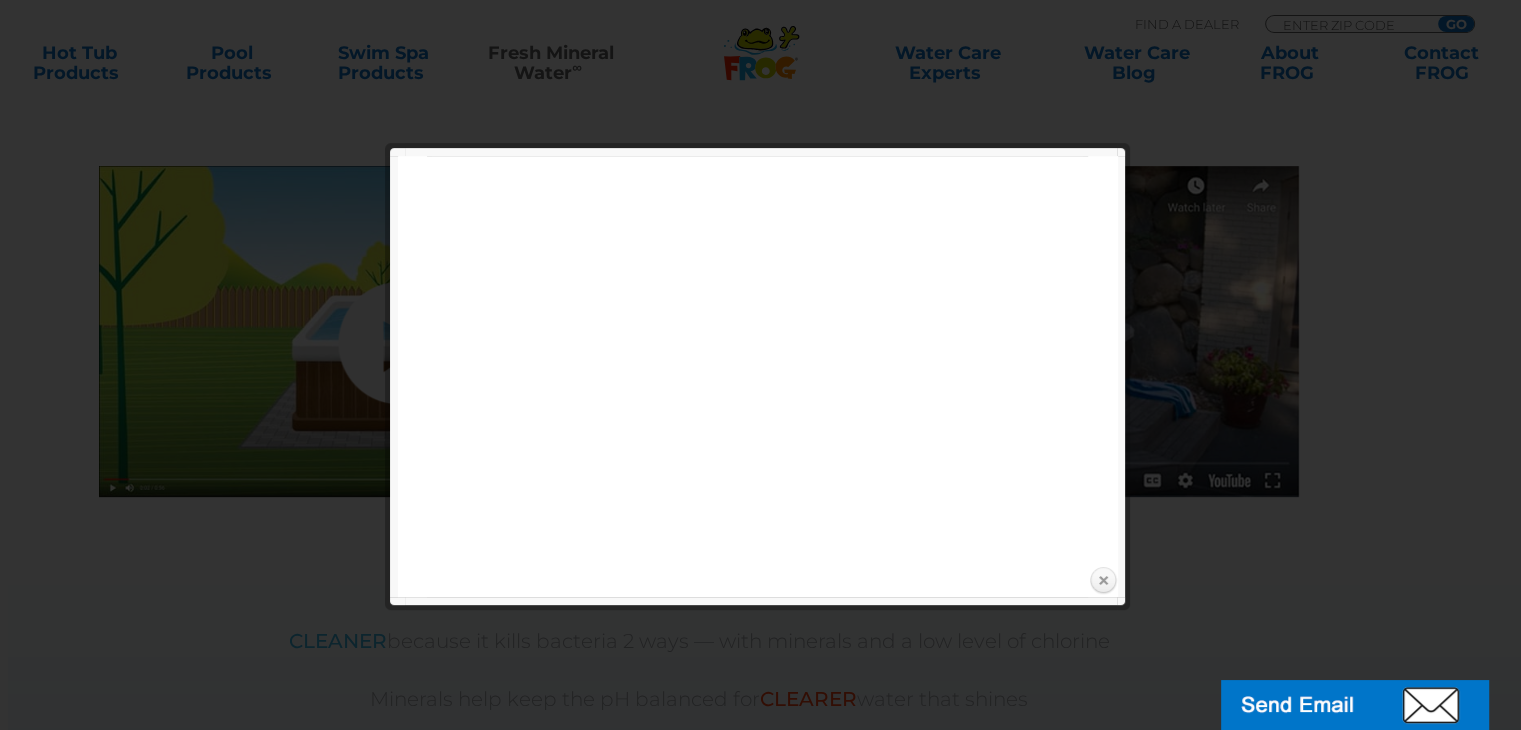 click on "Close" at bounding box center (1103, 581) 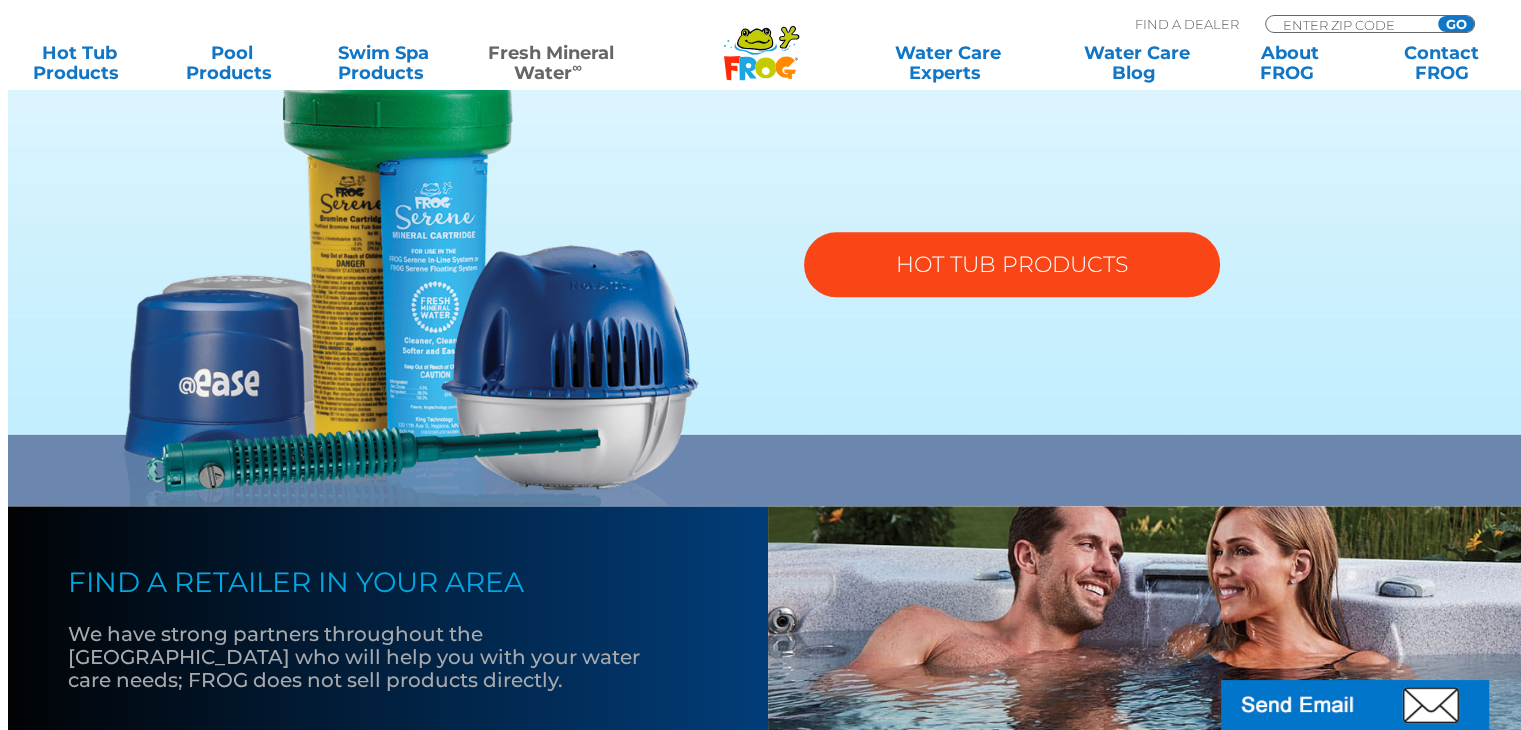click on "HOT TUB PRODUCTS" at bounding box center [1012, 264] 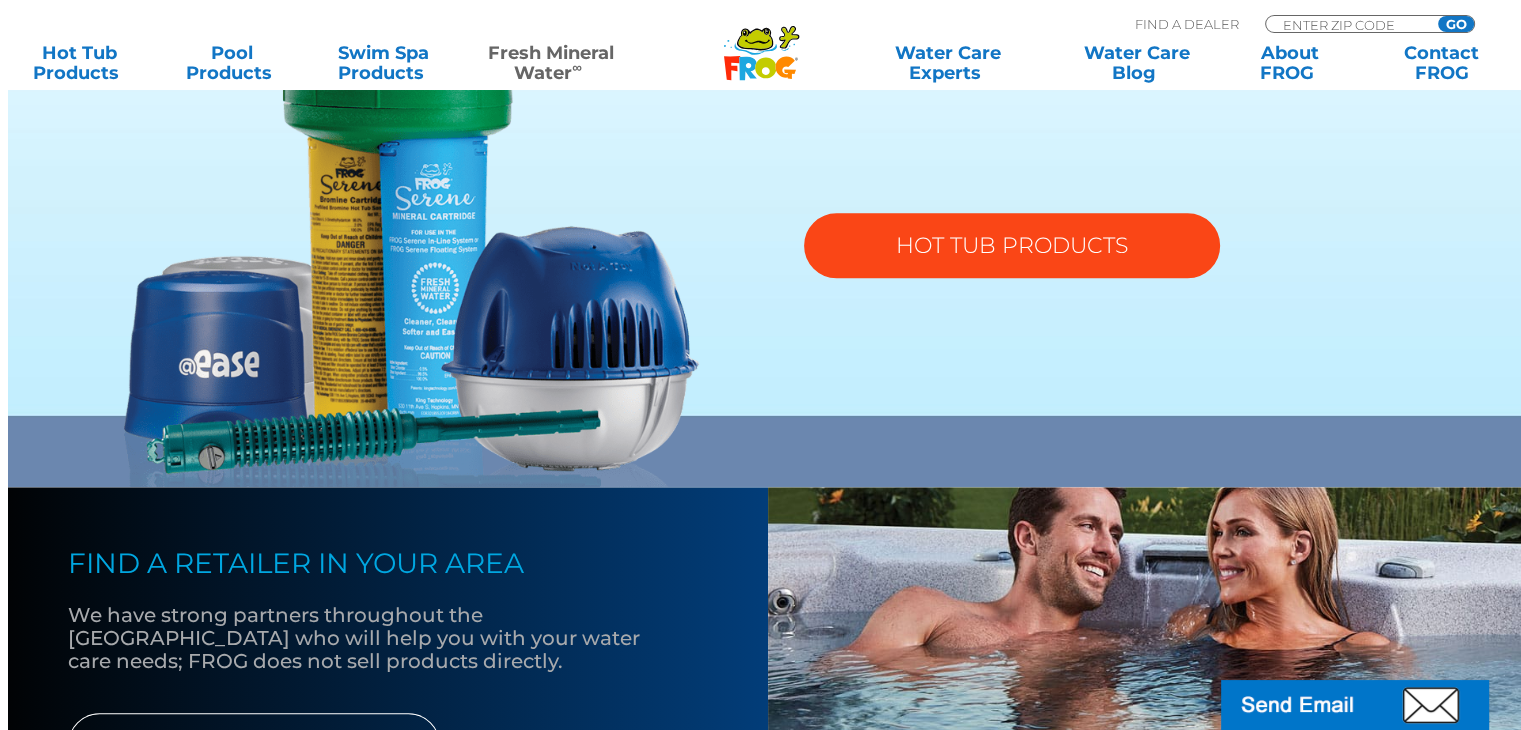 scroll, scrollTop: 1574, scrollLeft: 0, axis: vertical 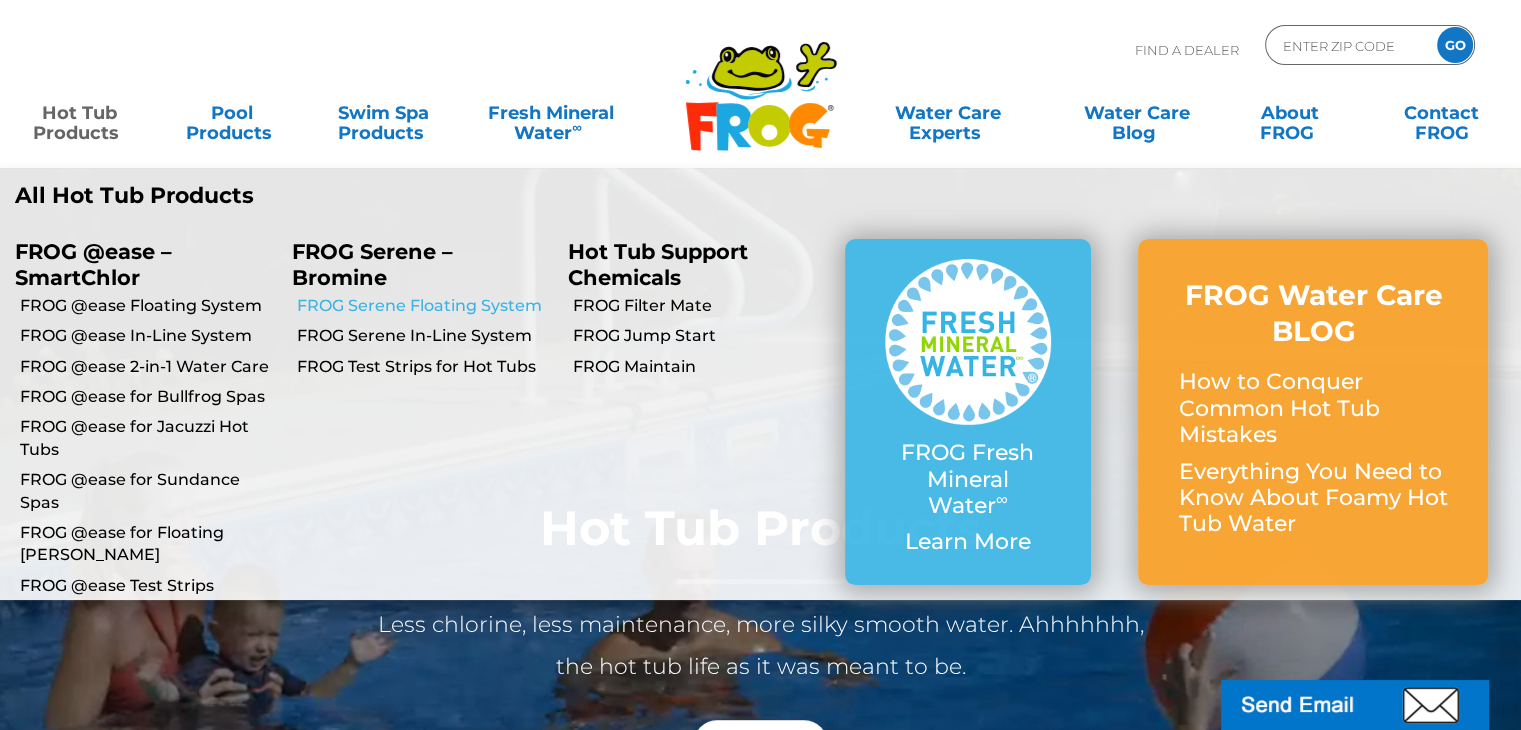 click on "FROG Serene Floating System" at bounding box center (425, 306) 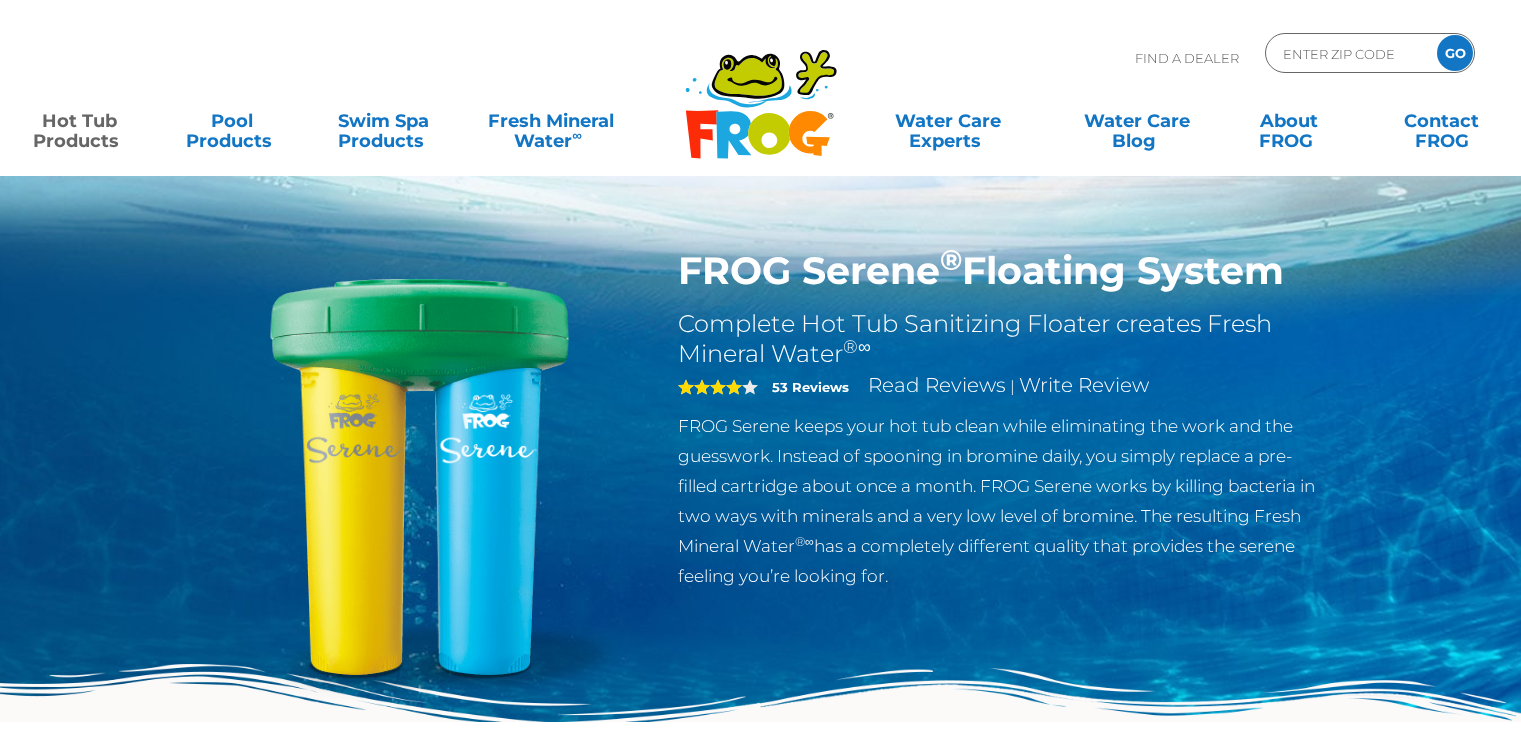 scroll, scrollTop: 0, scrollLeft: 0, axis: both 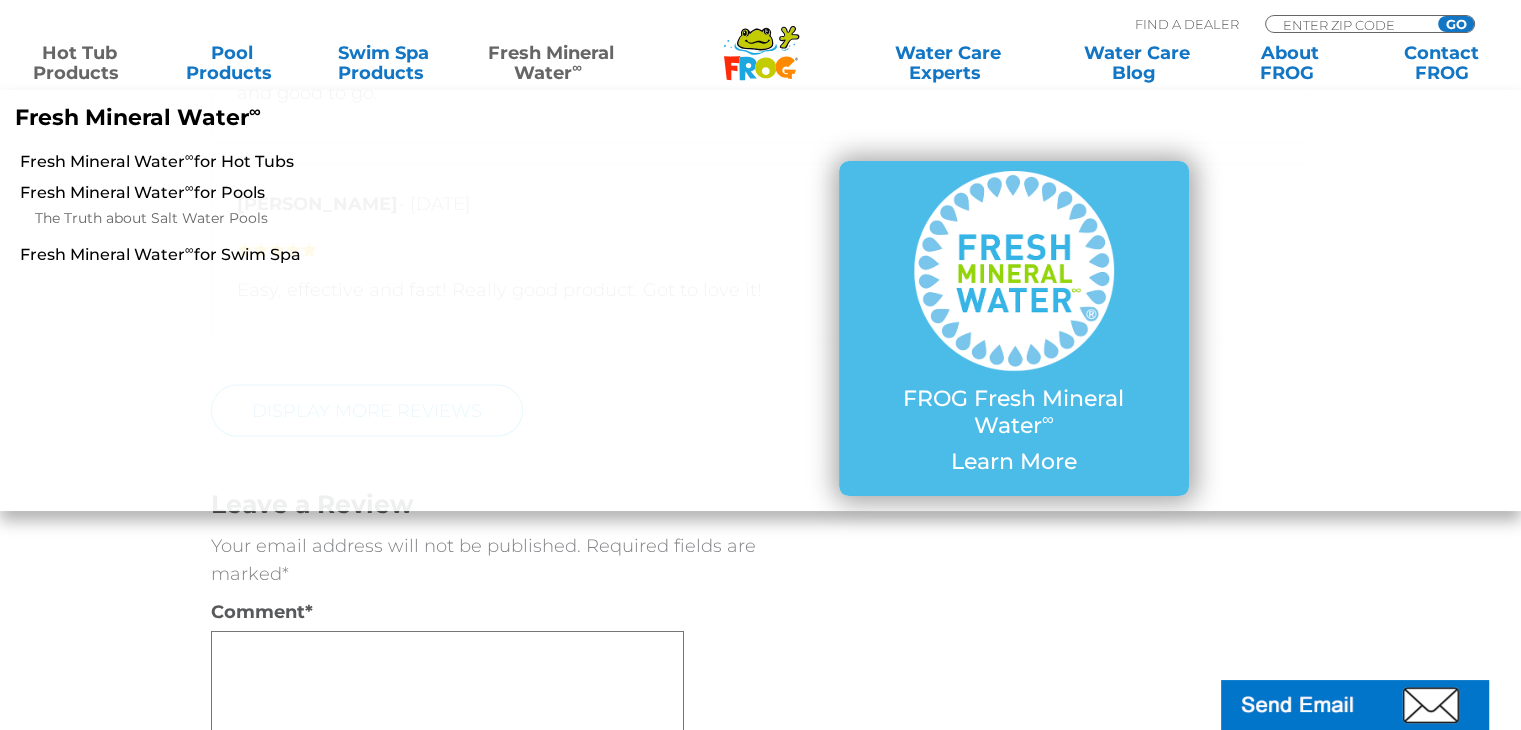 click on "Fresh Mineral  Water ∞" at bounding box center (551, 63) 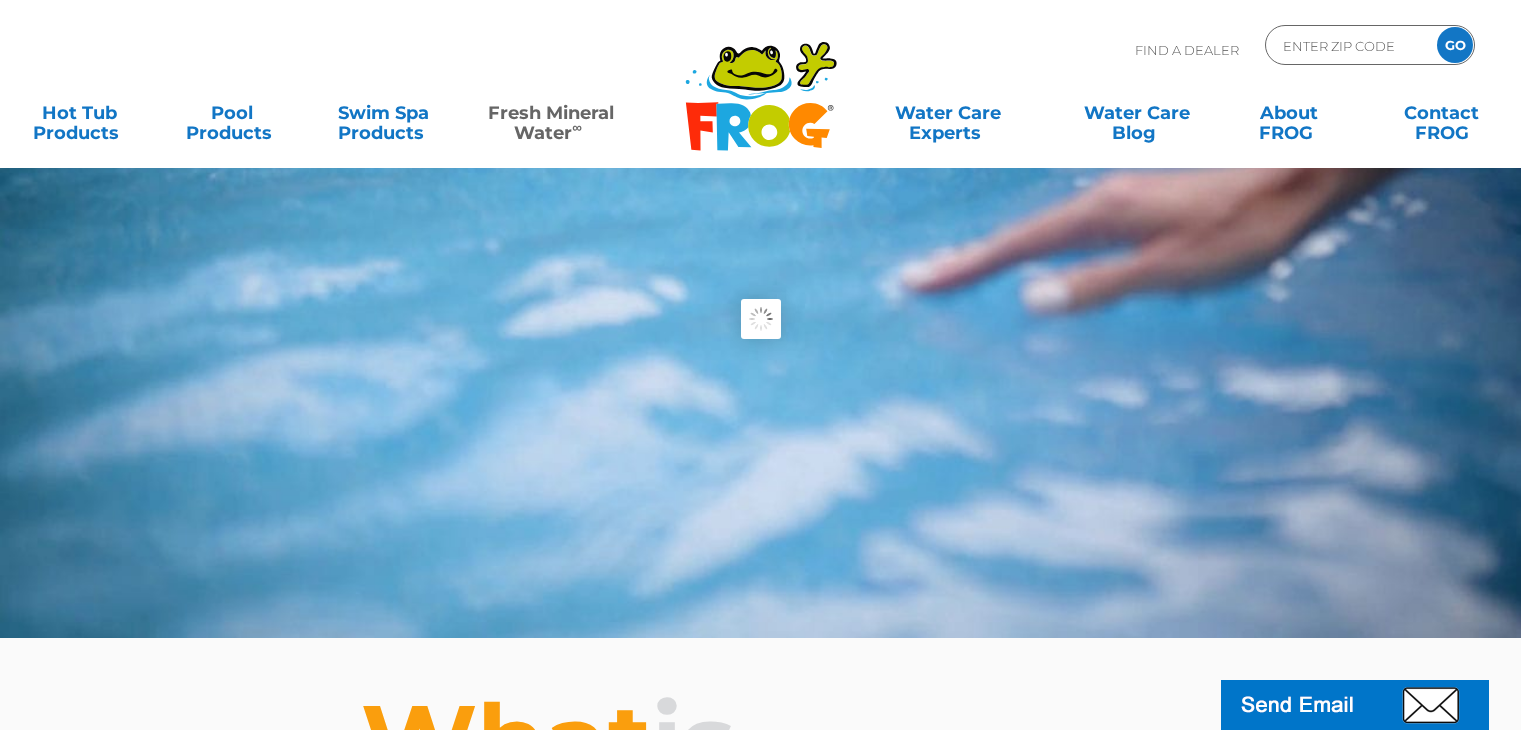 scroll, scrollTop: 0, scrollLeft: 0, axis: both 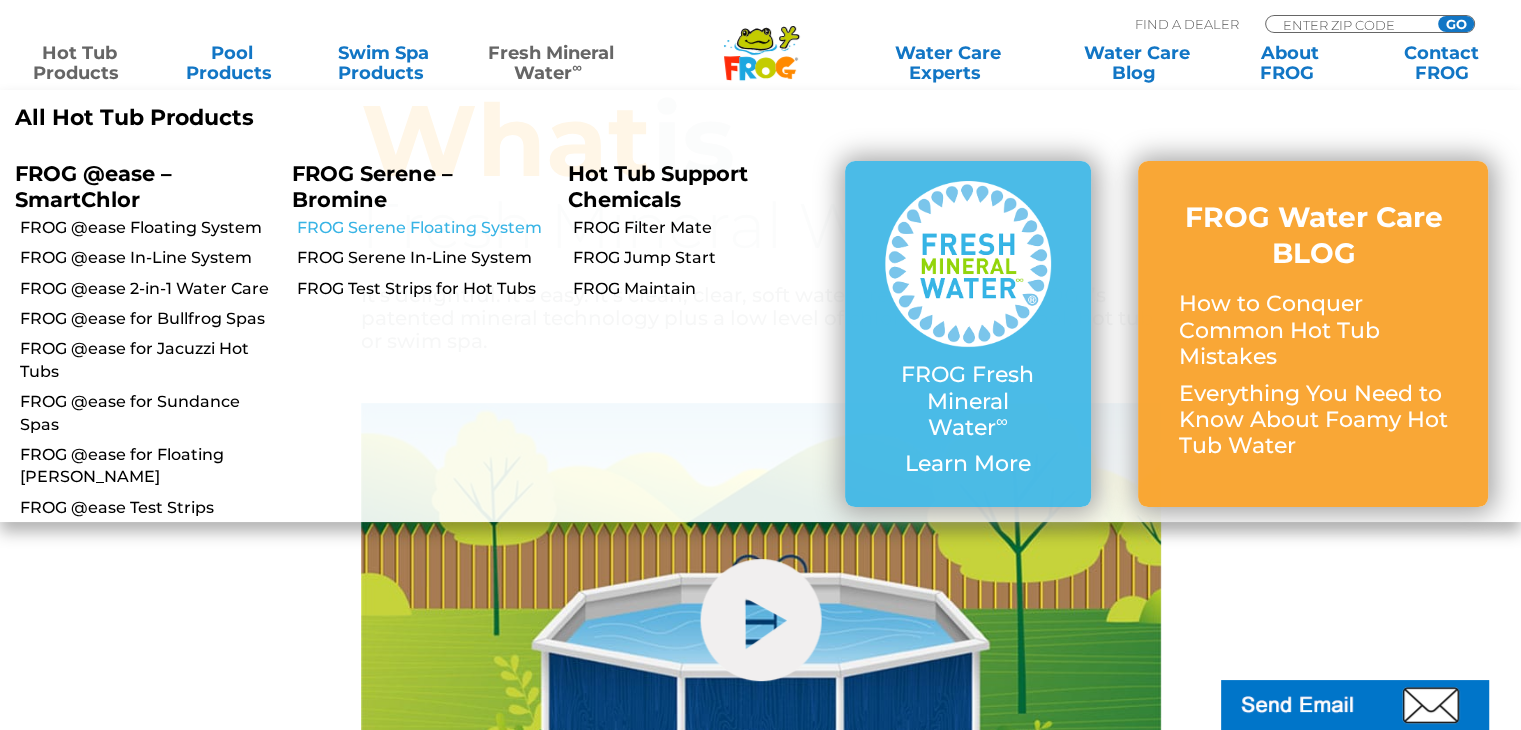 click on "FROG Serene Floating System" at bounding box center (425, 228) 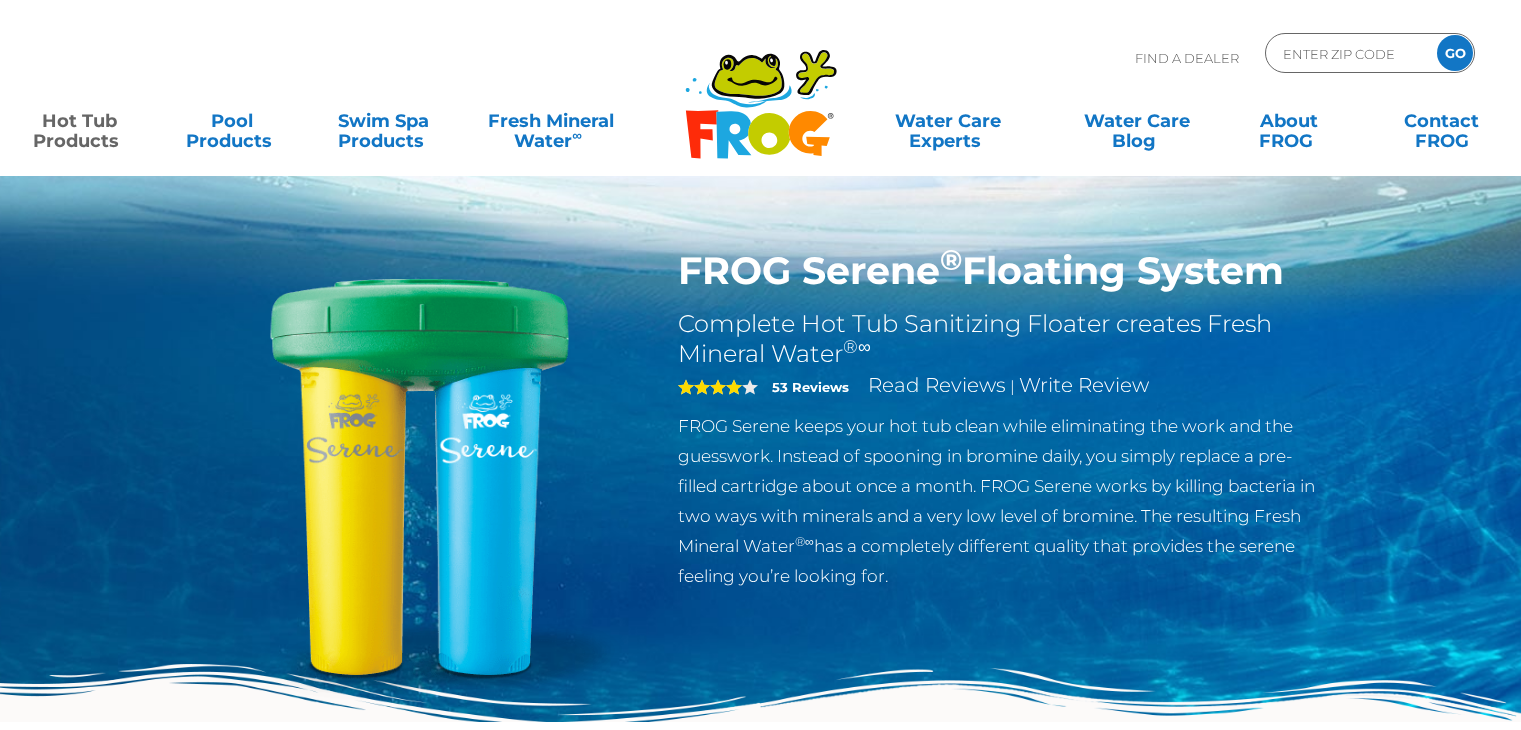 scroll, scrollTop: 0, scrollLeft: 0, axis: both 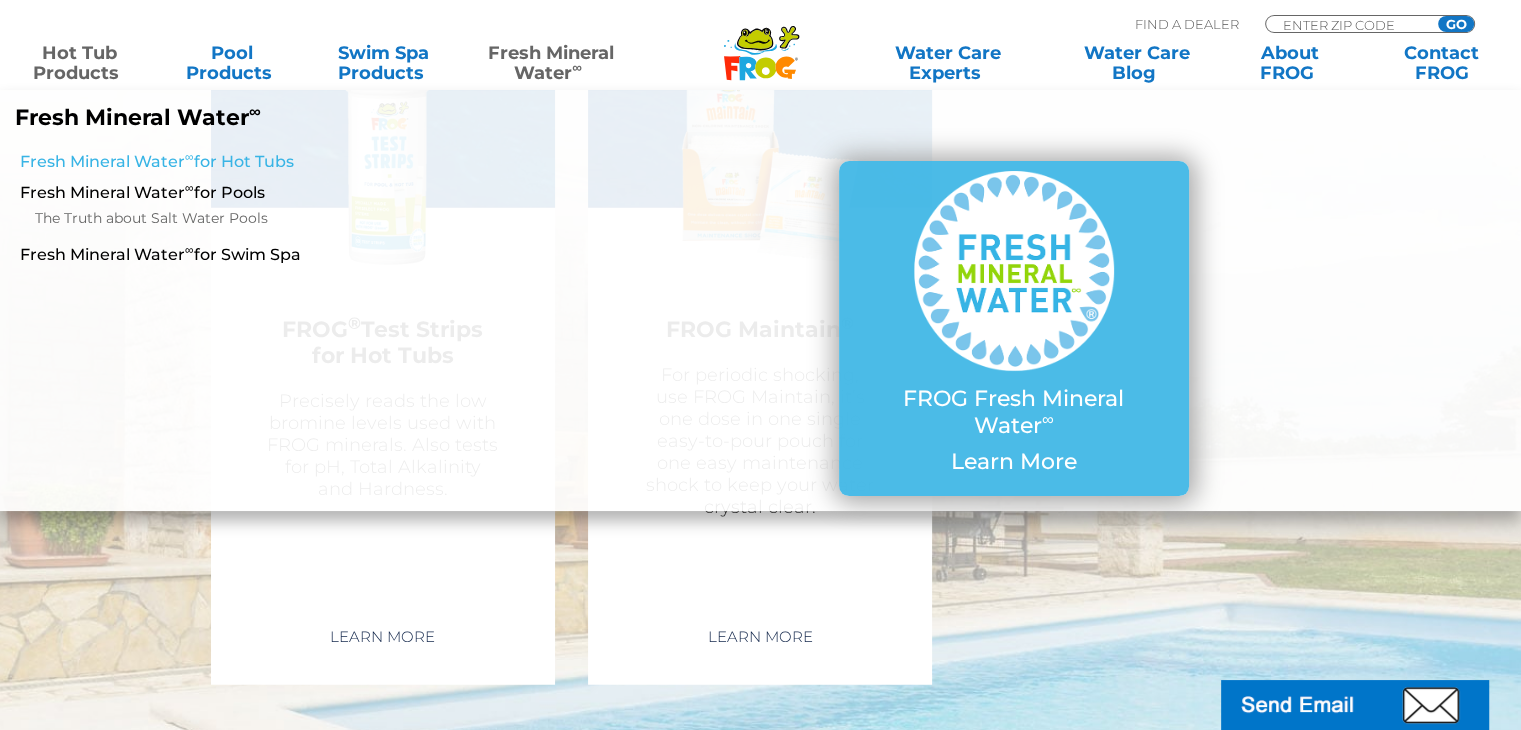 click on "Fresh Mineral Water ∞  for Hot Tubs" at bounding box center [263, 162] 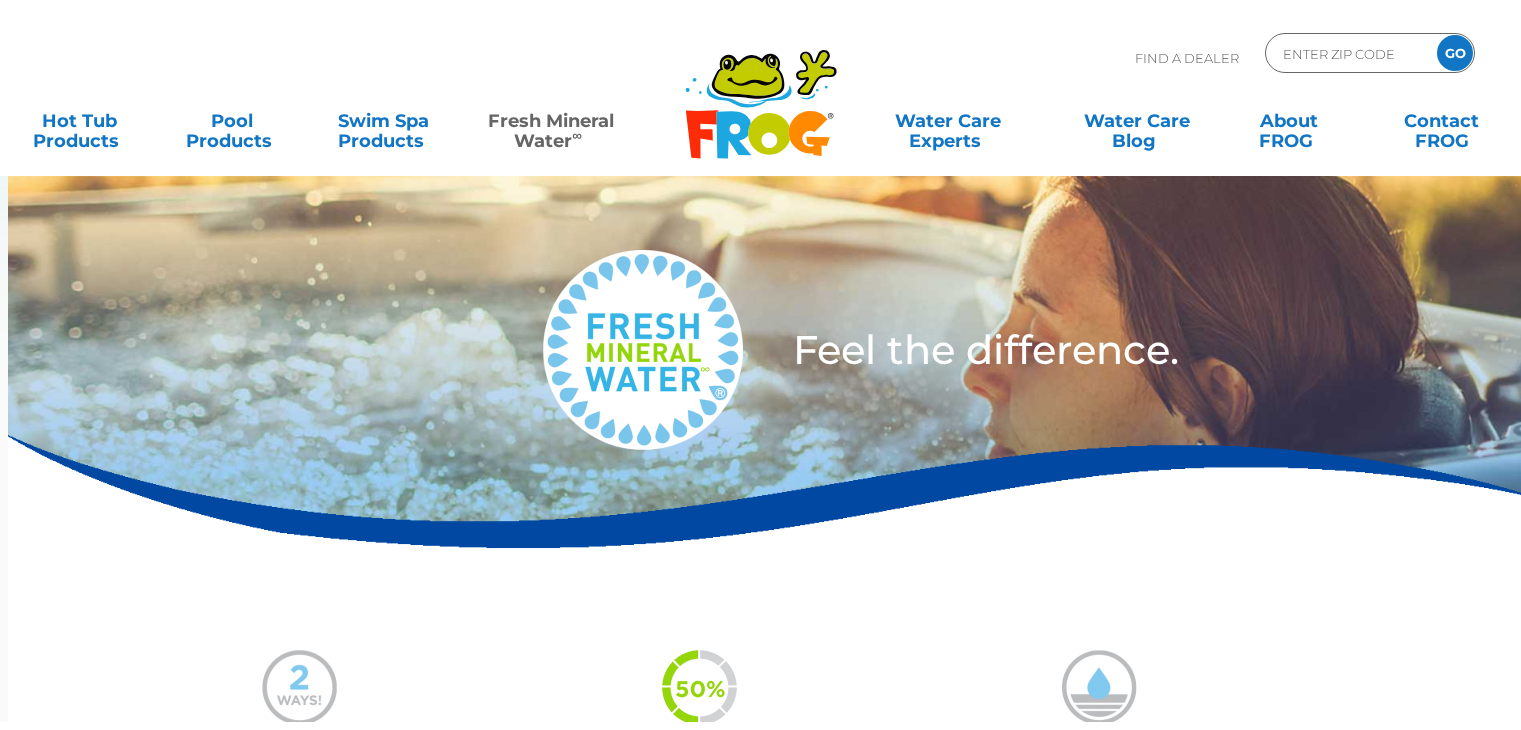 scroll, scrollTop: 0, scrollLeft: 0, axis: both 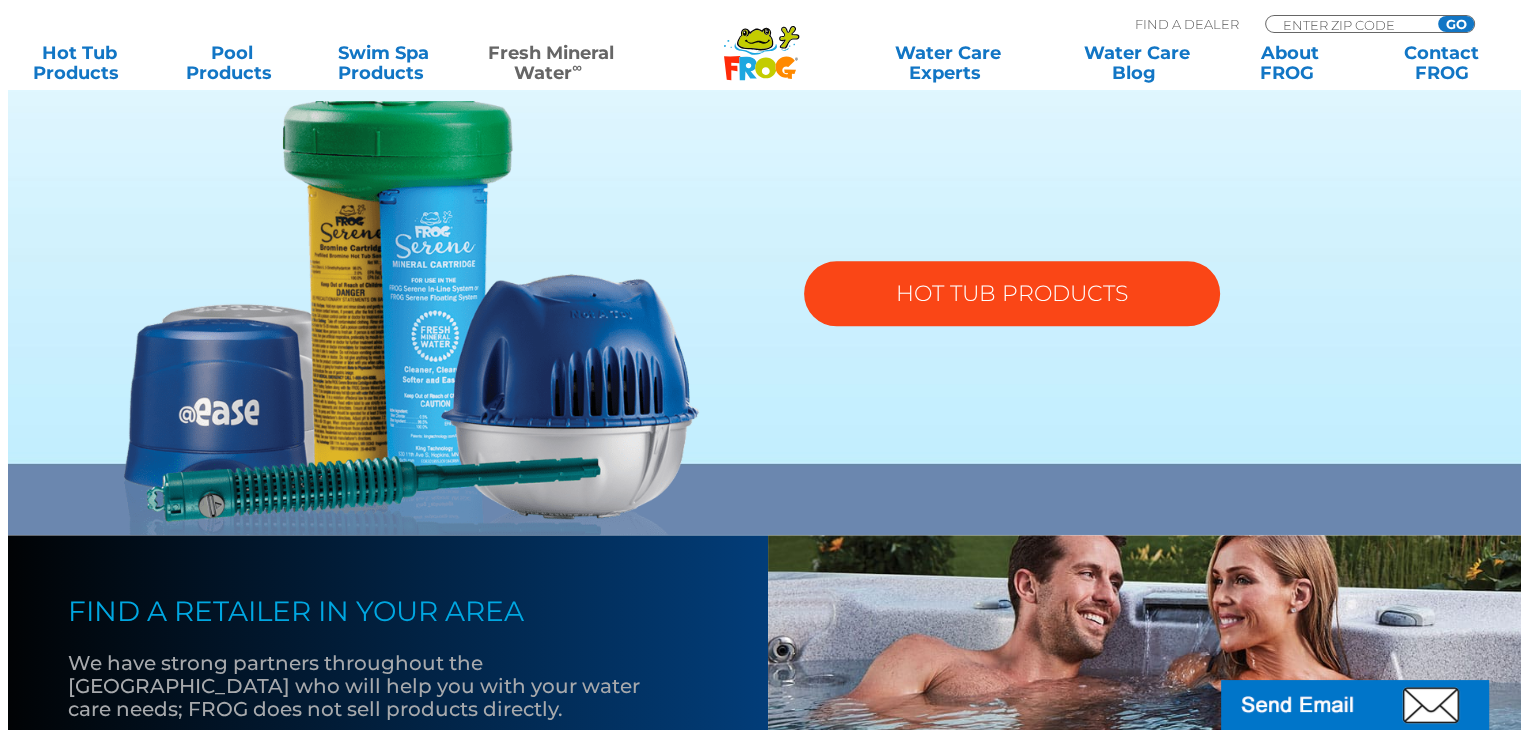 click on "HOT TUB PRODUCTS" at bounding box center [1012, 293] 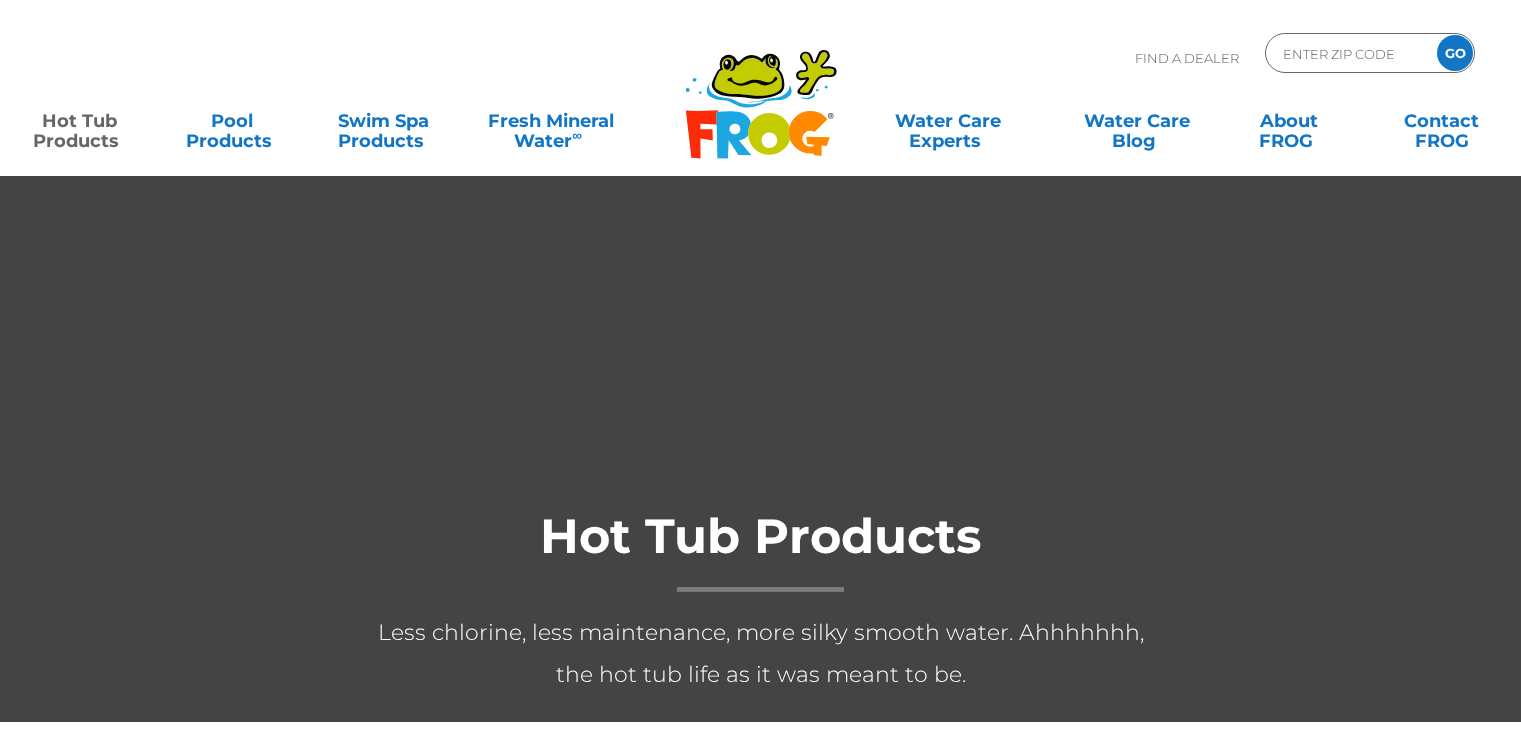 scroll, scrollTop: 0, scrollLeft: 0, axis: both 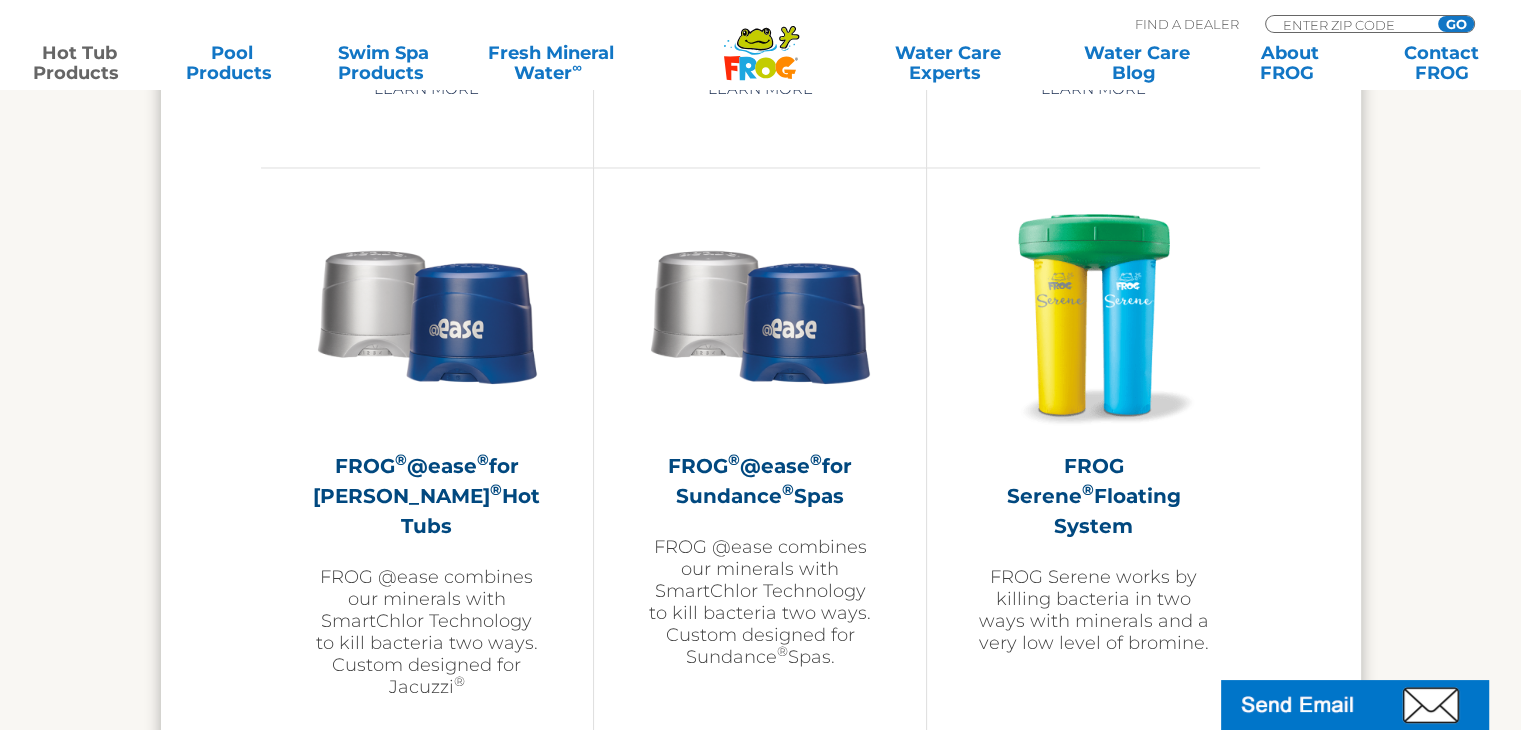 click on "FROG Serene ®  Floating System" at bounding box center (1093, 495) 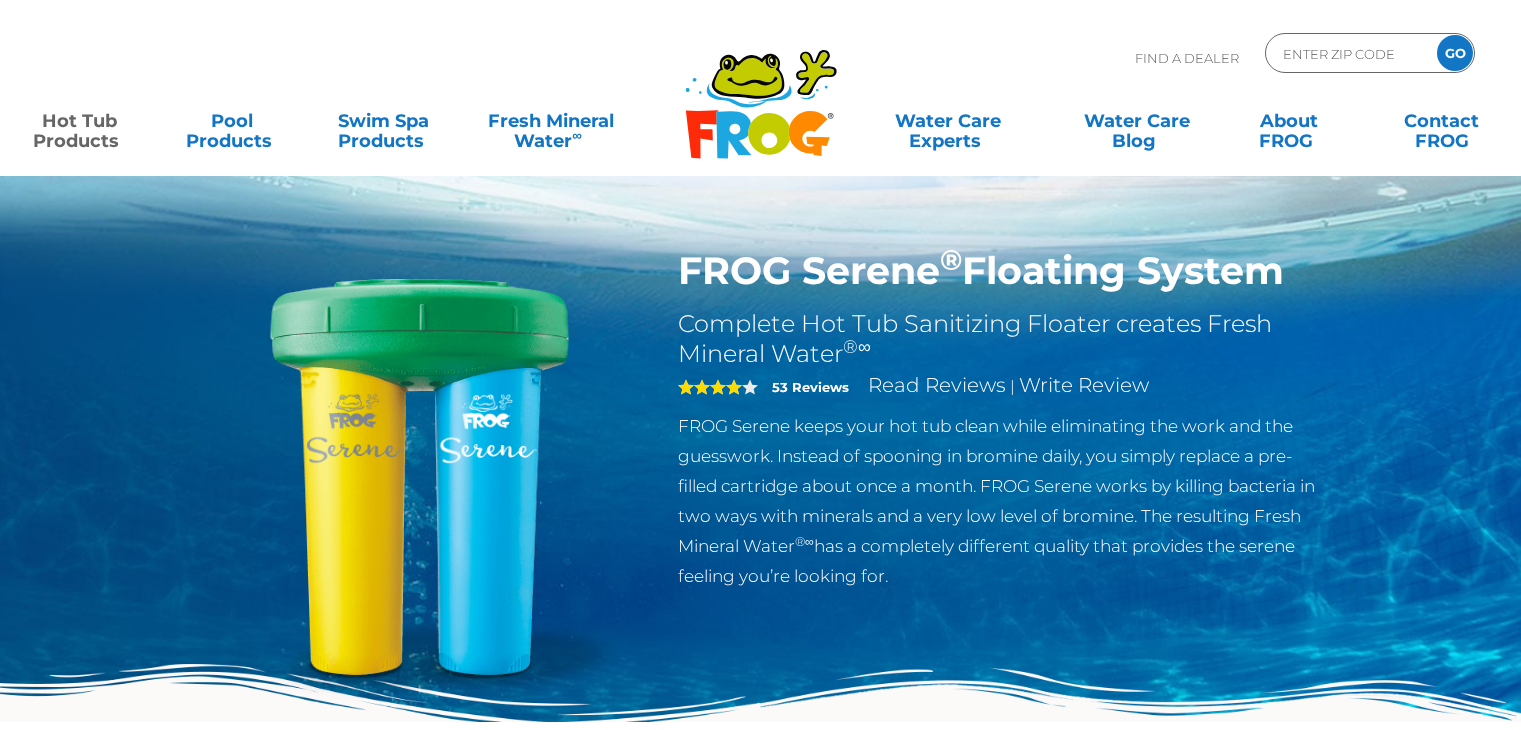 scroll, scrollTop: 0, scrollLeft: 0, axis: both 